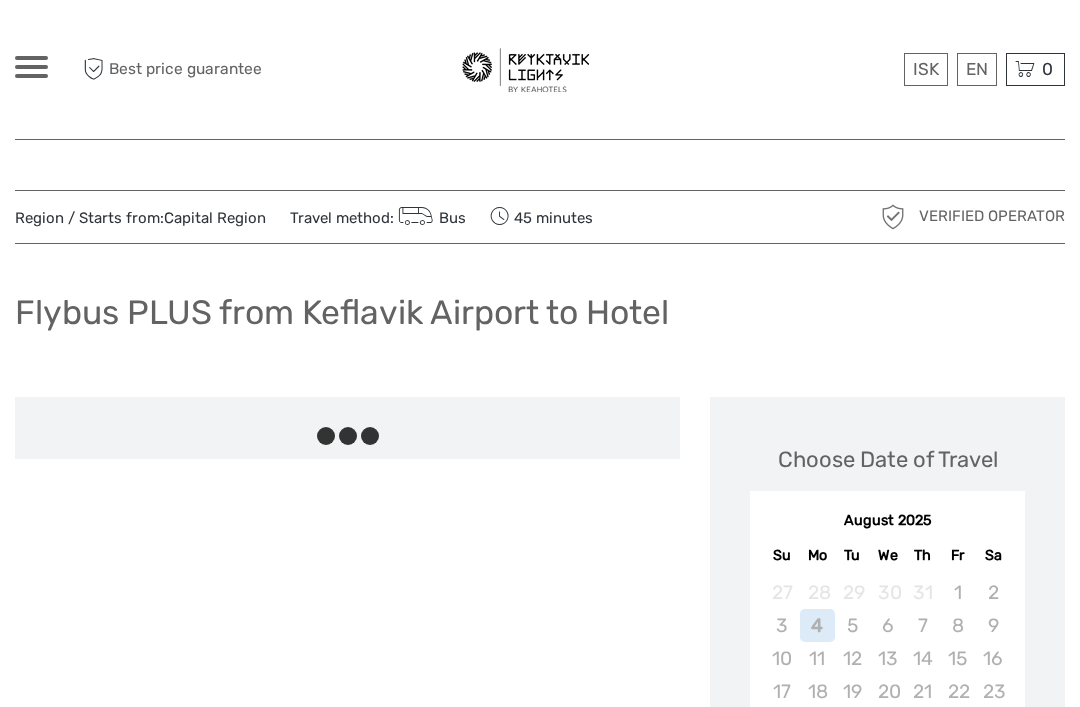 scroll, scrollTop: 0, scrollLeft: 0, axis: both 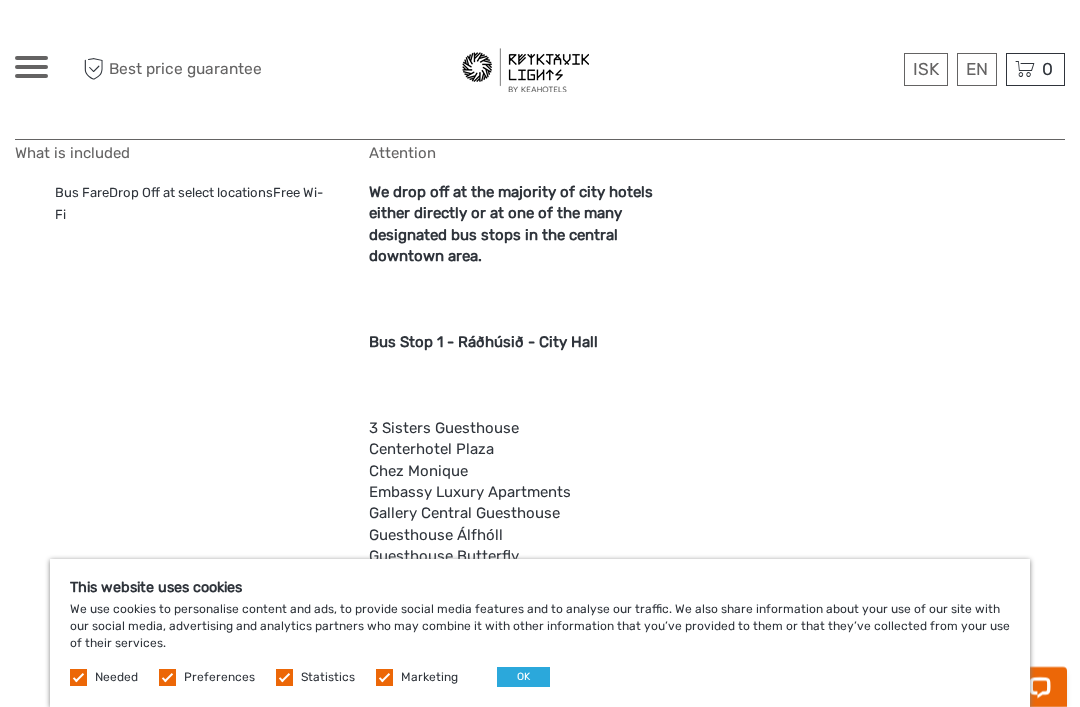 click on "English" at bounding box center [0, 0] 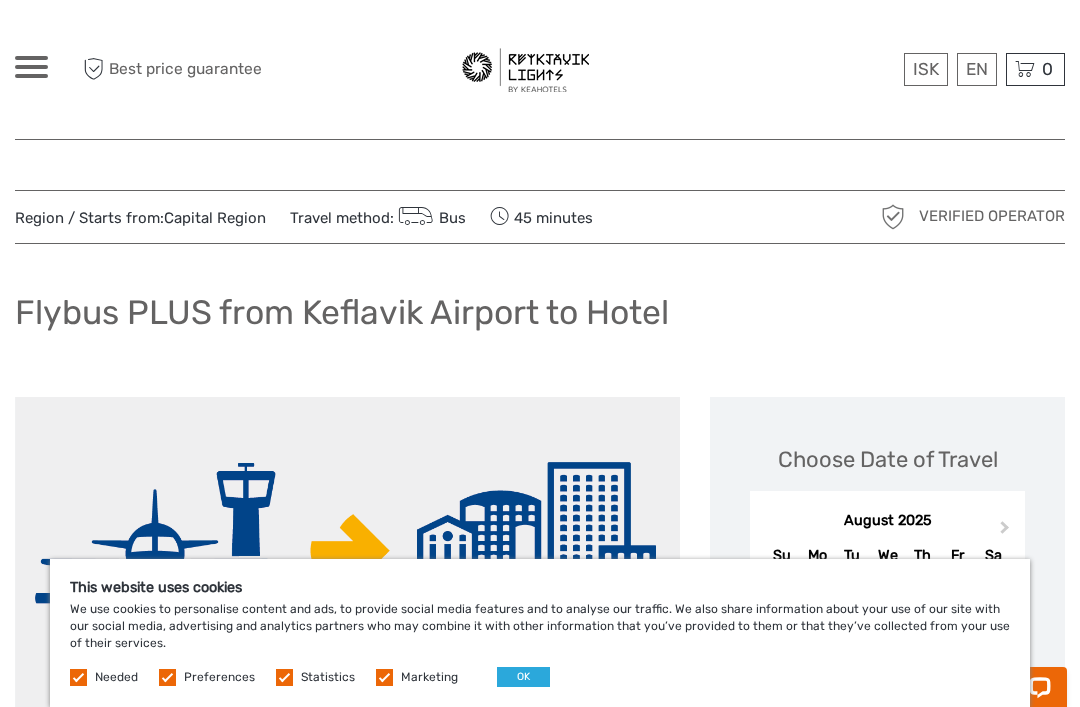 scroll, scrollTop: 0, scrollLeft: 0, axis: both 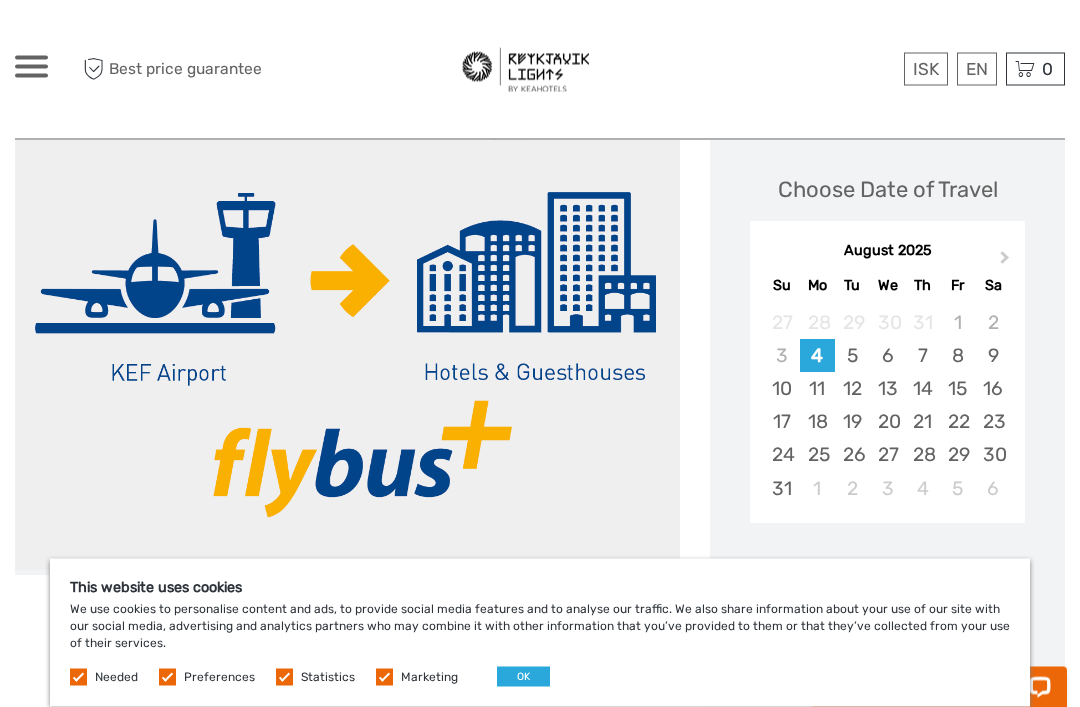 click on "7" at bounding box center [922, 356] 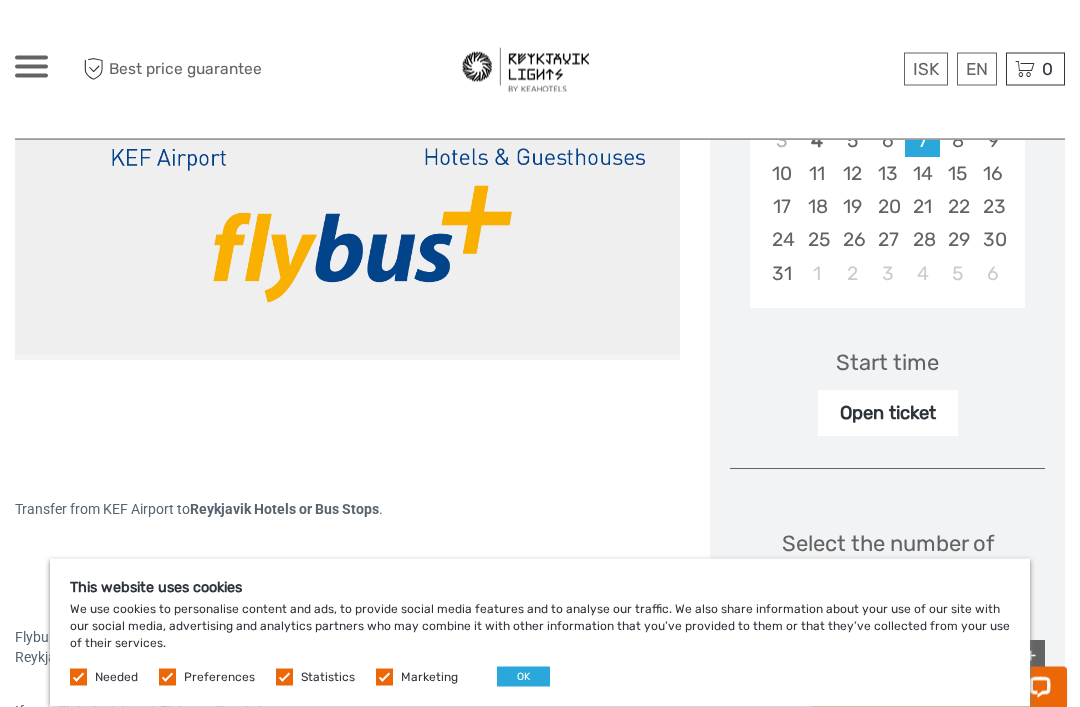scroll, scrollTop: 485, scrollLeft: 0, axis: vertical 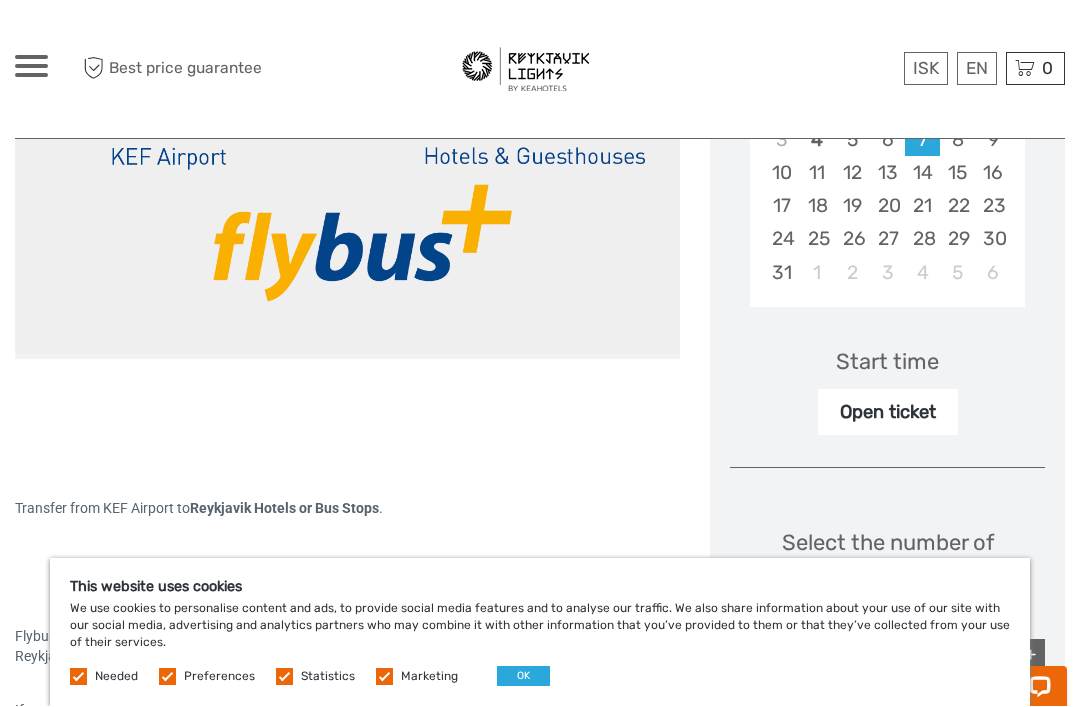 click on "Start time" at bounding box center (887, 362) 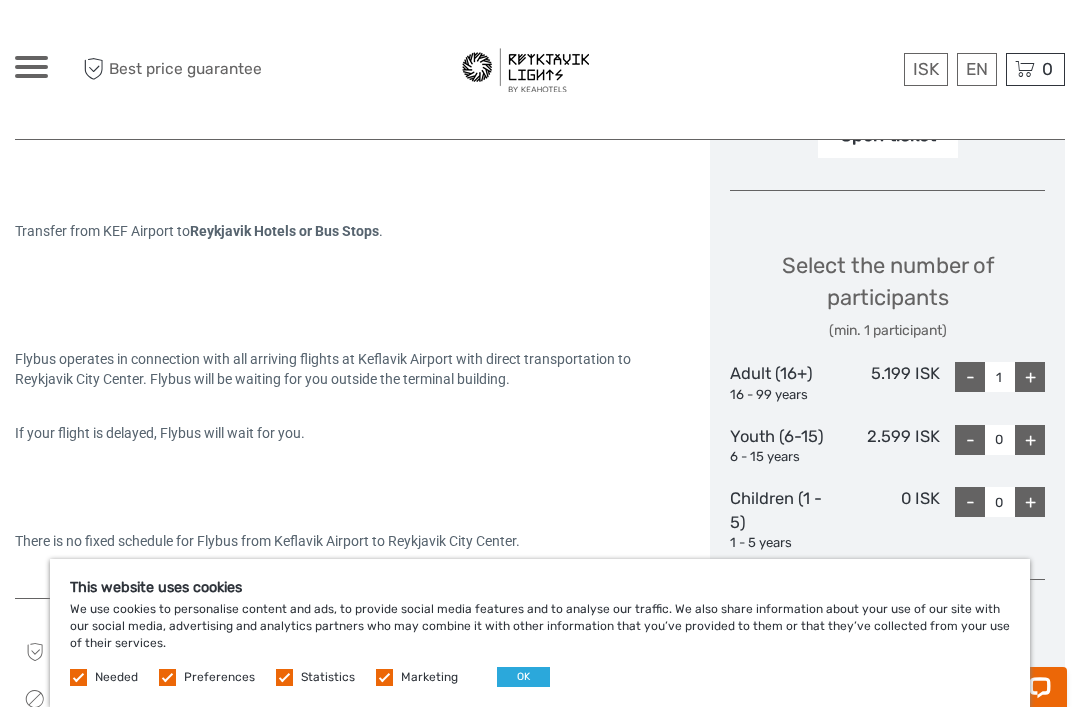 scroll, scrollTop: 770, scrollLeft: 0, axis: vertical 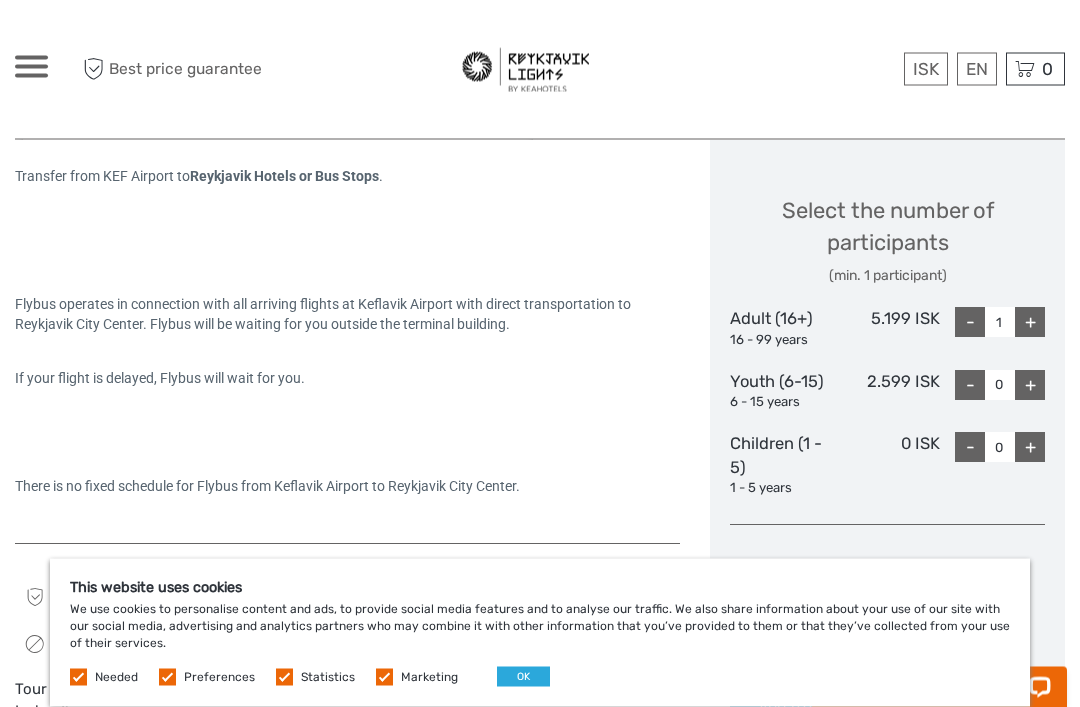 click on "+" at bounding box center (1030, 323) 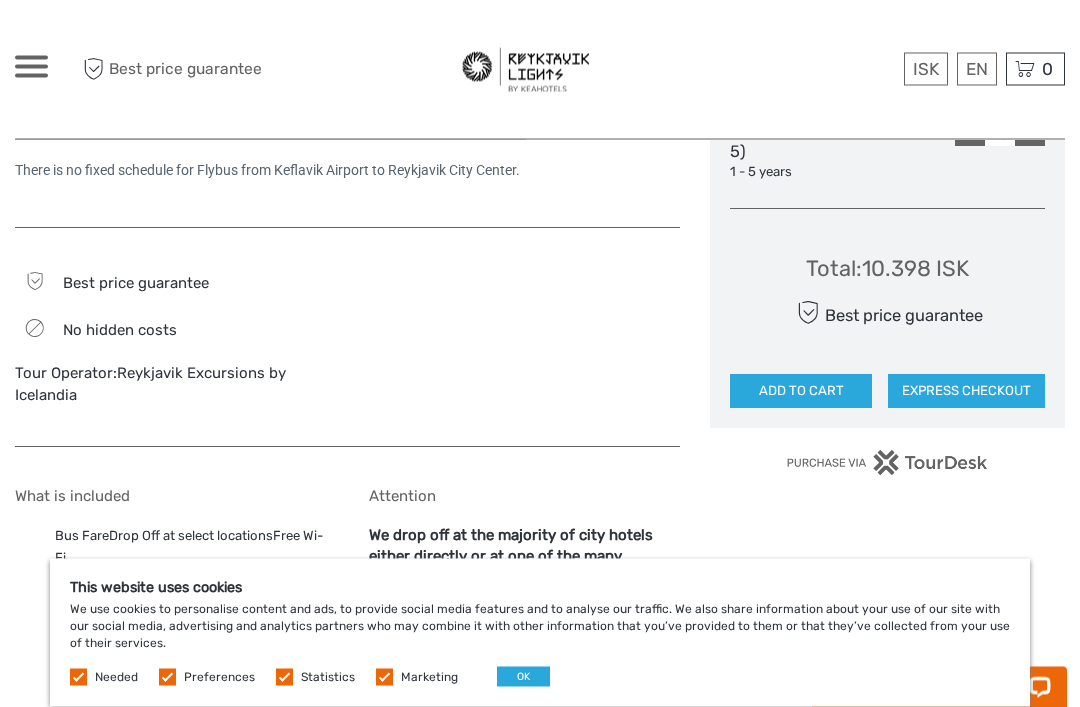 scroll, scrollTop: 1134, scrollLeft: 0, axis: vertical 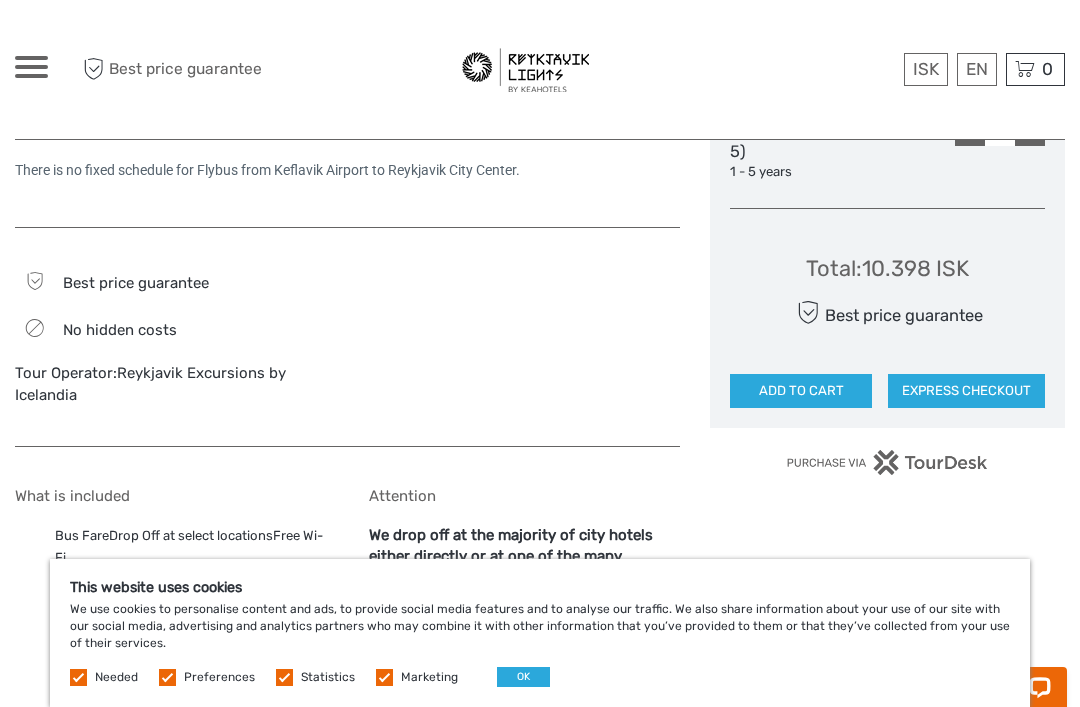 click on "English" at bounding box center [0, 0] 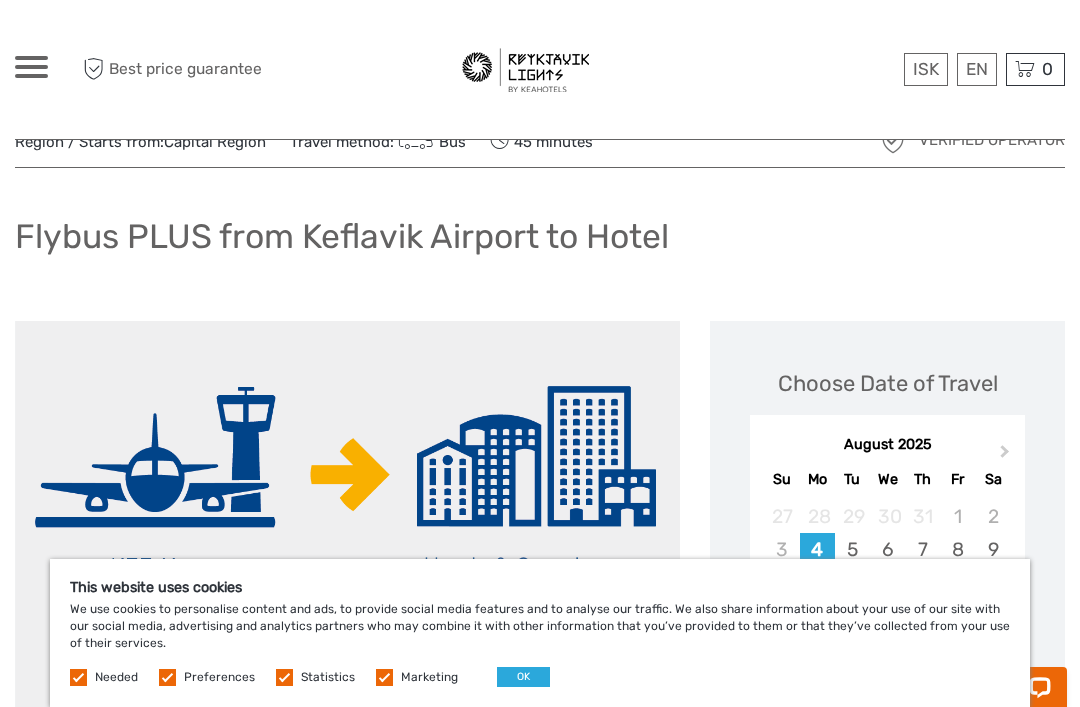 scroll, scrollTop: 97, scrollLeft: 0, axis: vertical 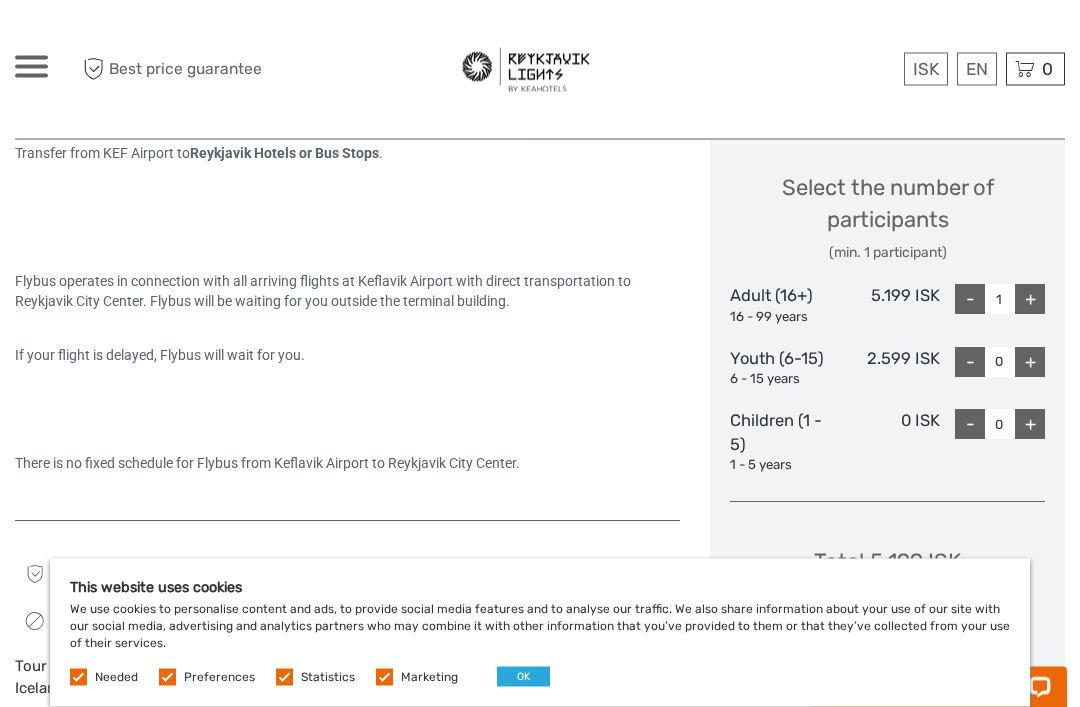 click on "+" at bounding box center [1030, 300] 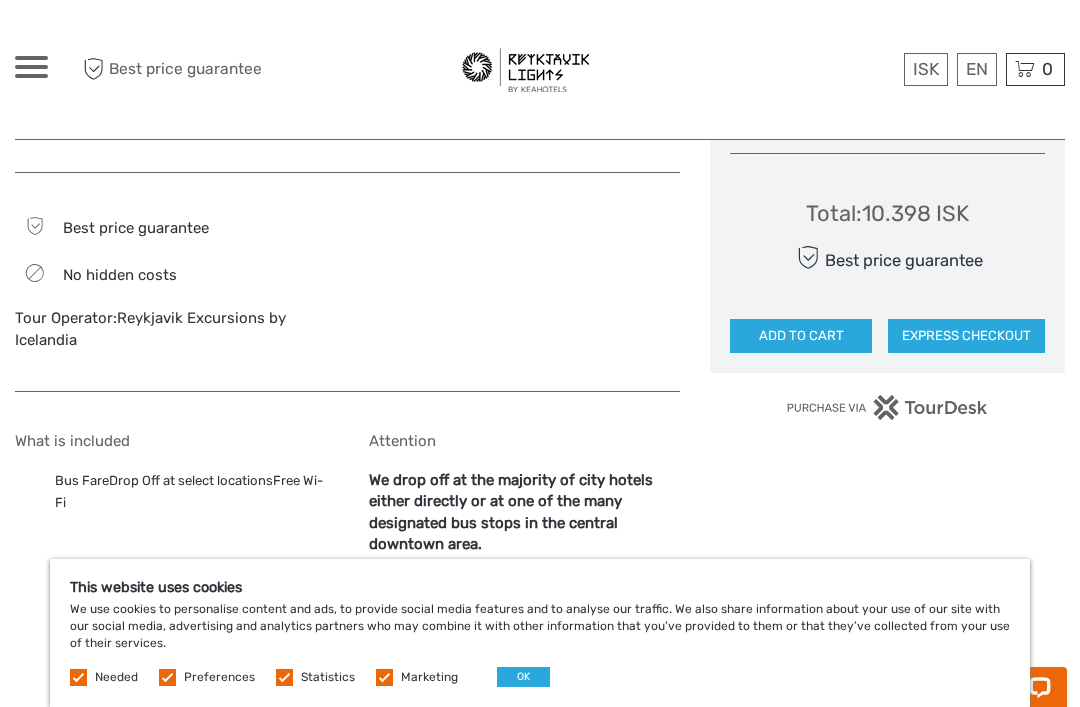 scroll, scrollTop: 1192, scrollLeft: 0, axis: vertical 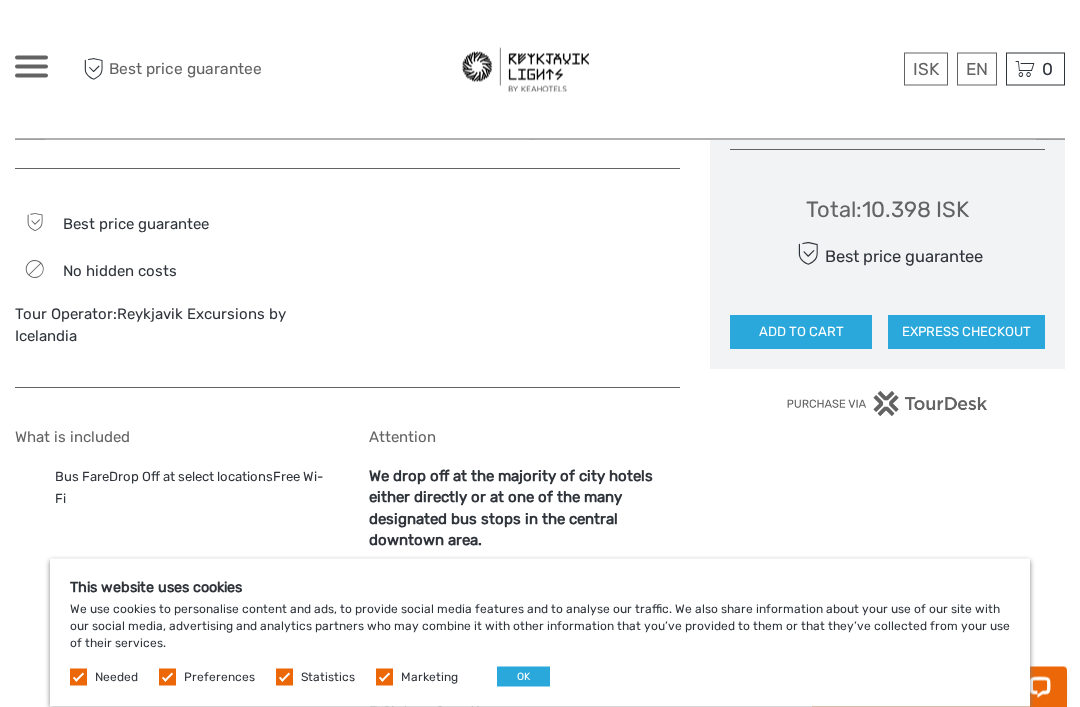 click at bounding box center [284, 677] 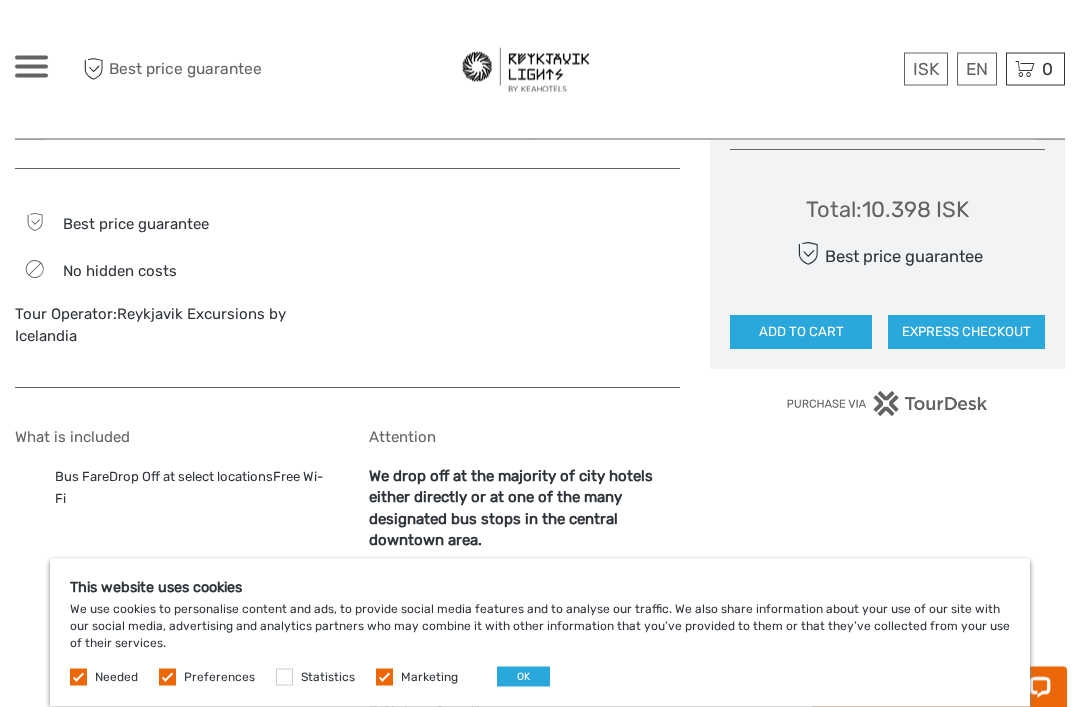 scroll, scrollTop: 1193, scrollLeft: 0, axis: vertical 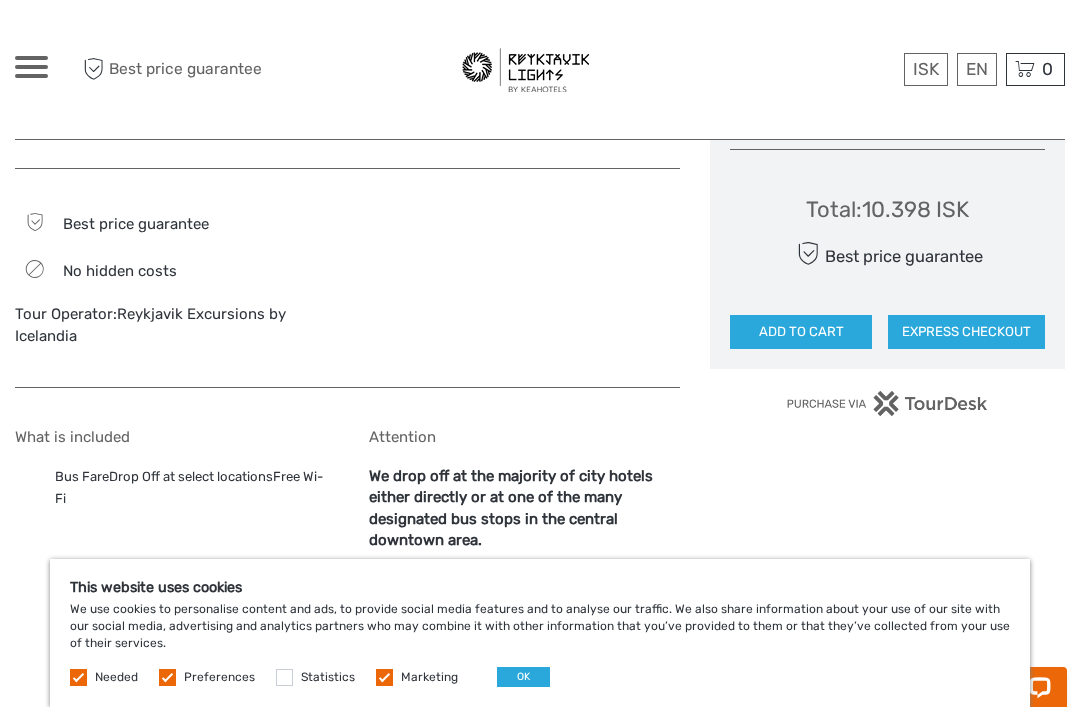 click at bounding box center [384, 677] 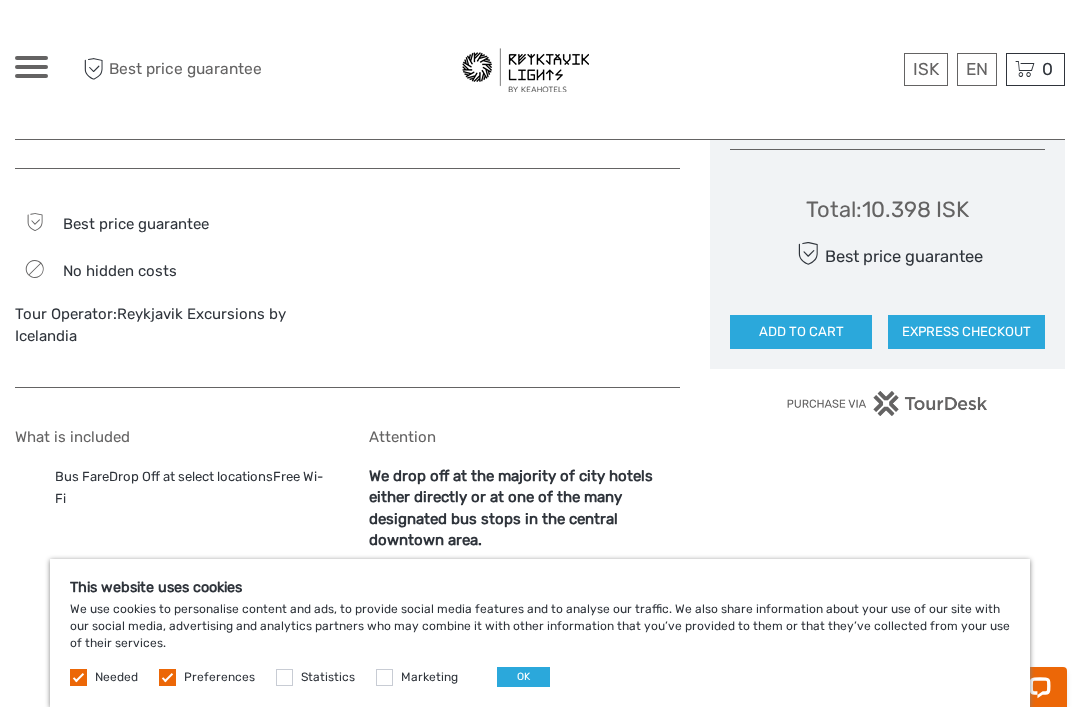 click at bounding box center [167, 677] 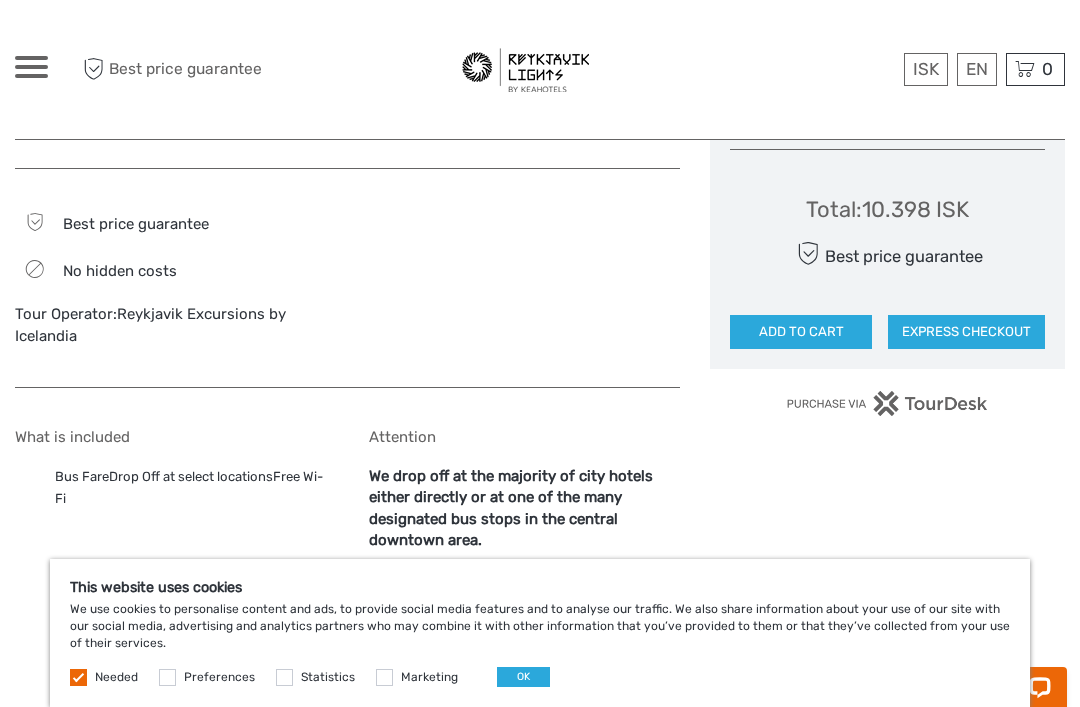 click on "OK" at bounding box center (523, 677) 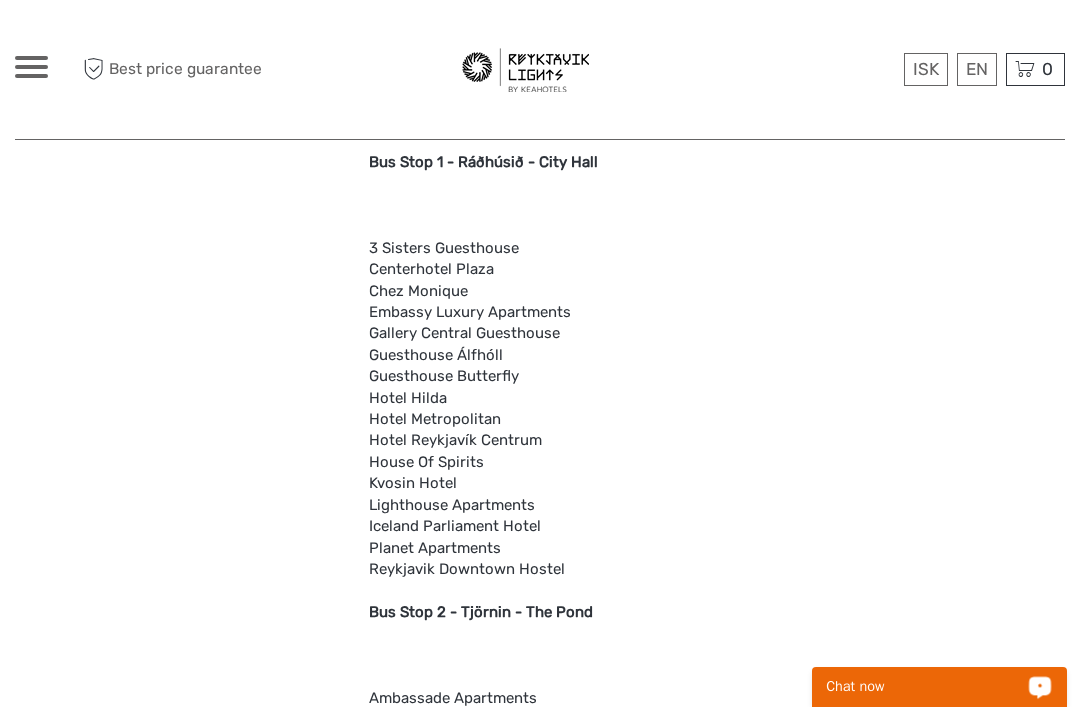 scroll, scrollTop: 1654, scrollLeft: 0, axis: vertical 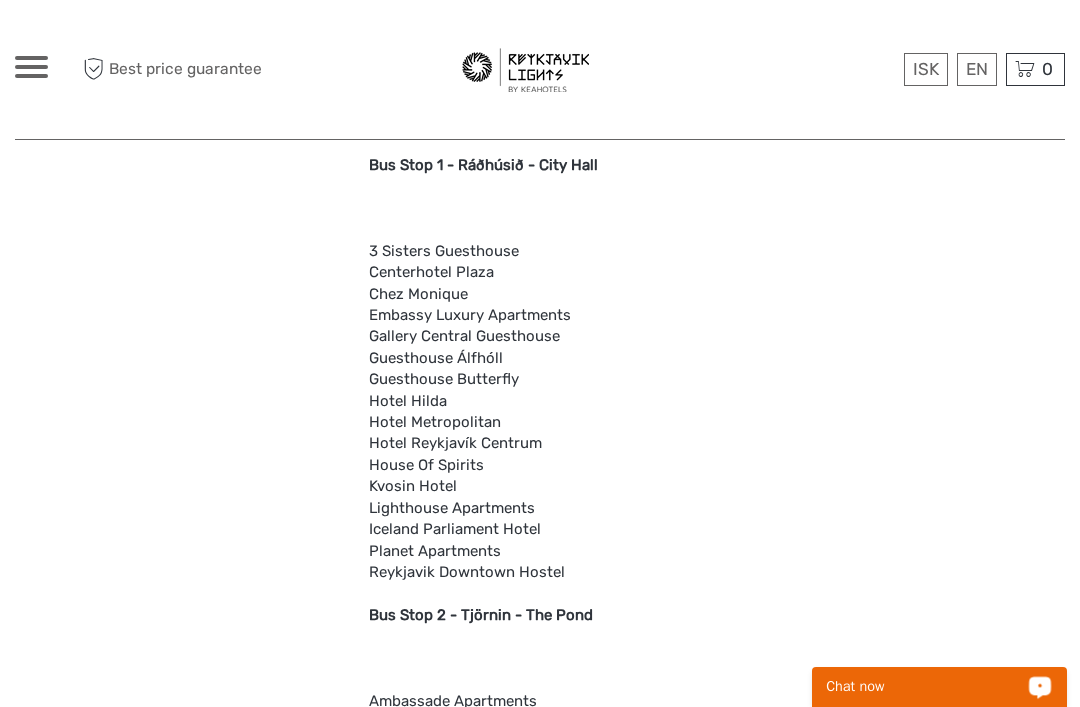 click on "Chat now" at bounding box center (939, 687) 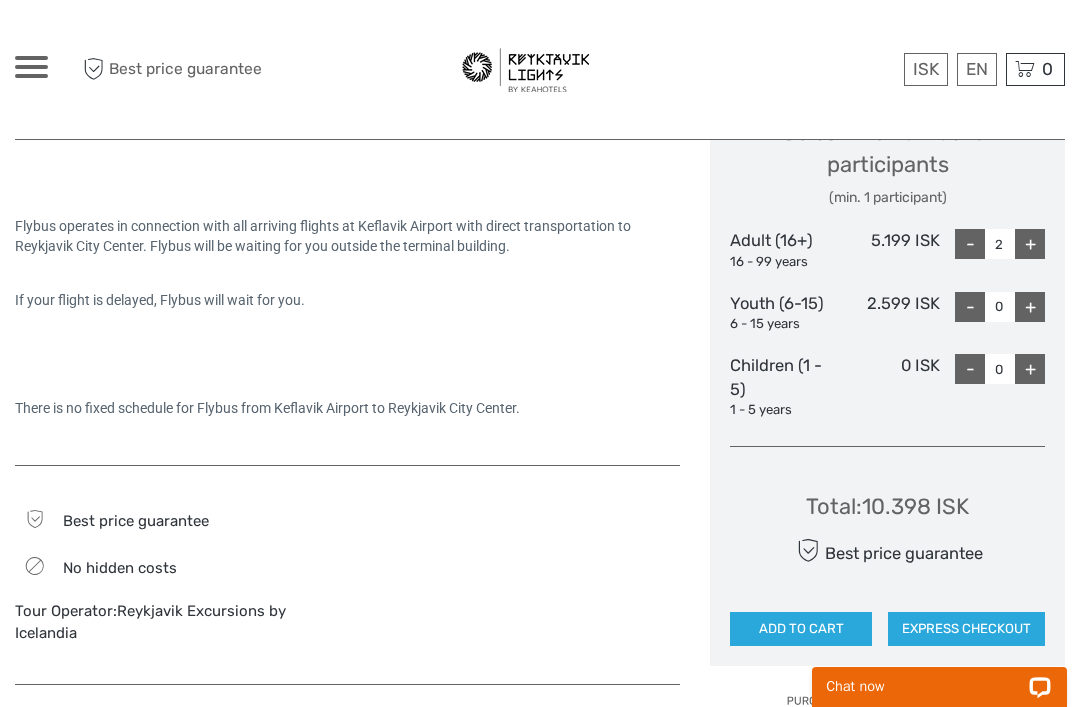 scroll, scrollTop: 891, scrollLeft: 0, axis: vertical 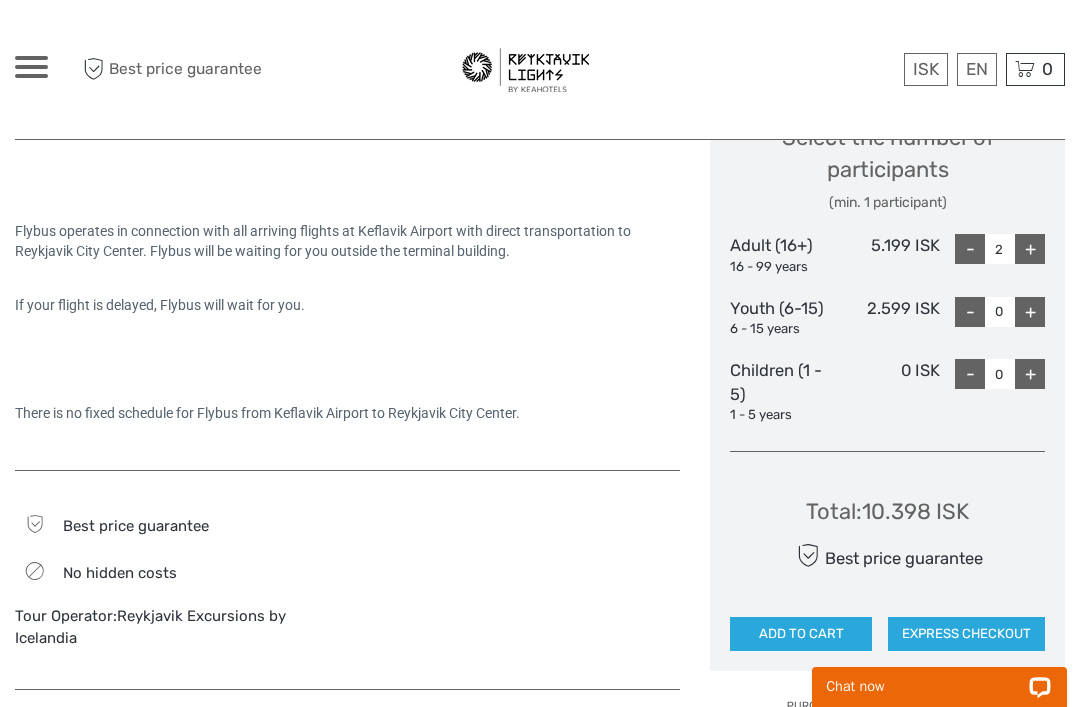 click on "EXPRESS CHECKOUT" at bounding box center [966, 634] 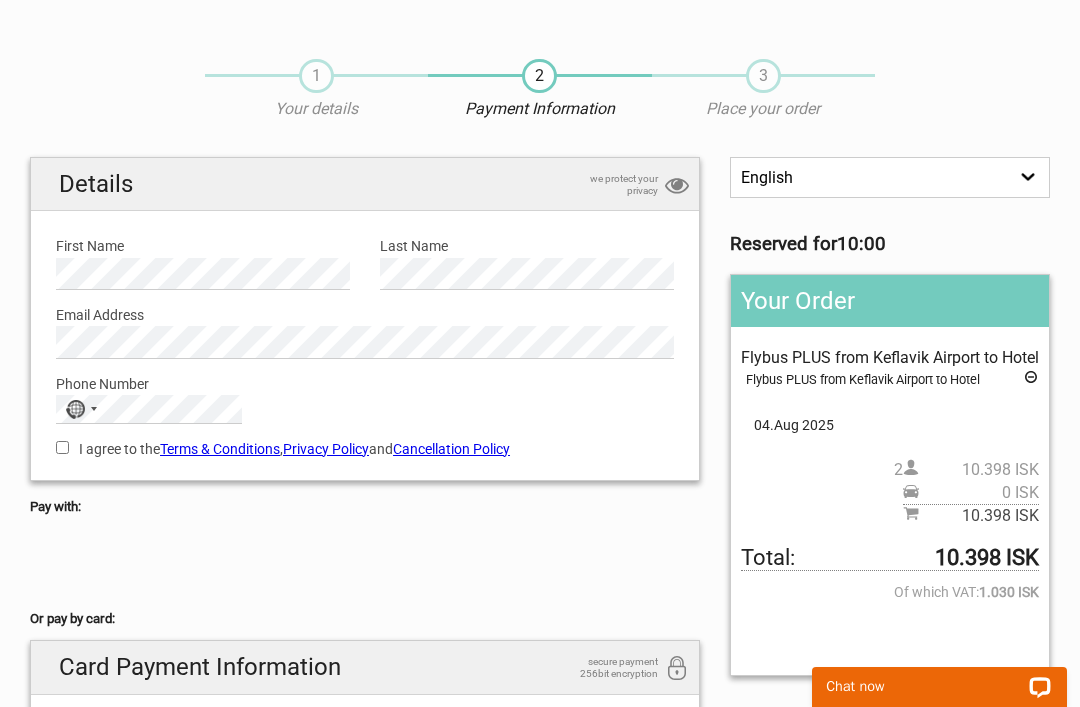 scroll, scrollTop: 0, scrollLeft: 0, axis: both 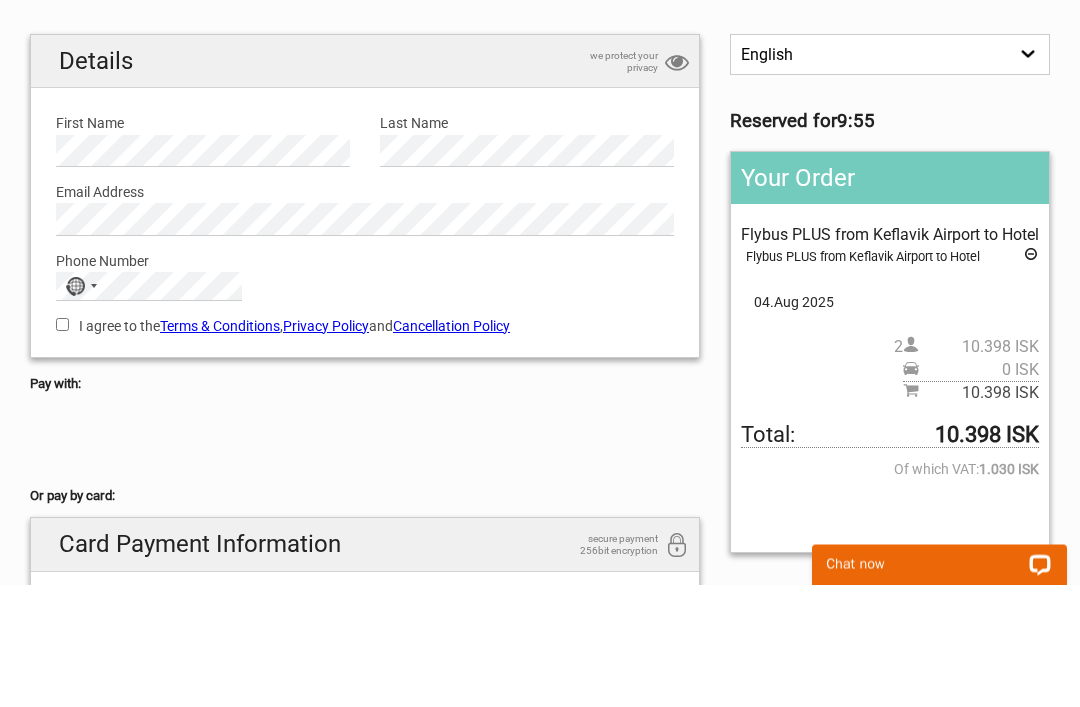 click on "Last Name" at bounding box center [527, 246] 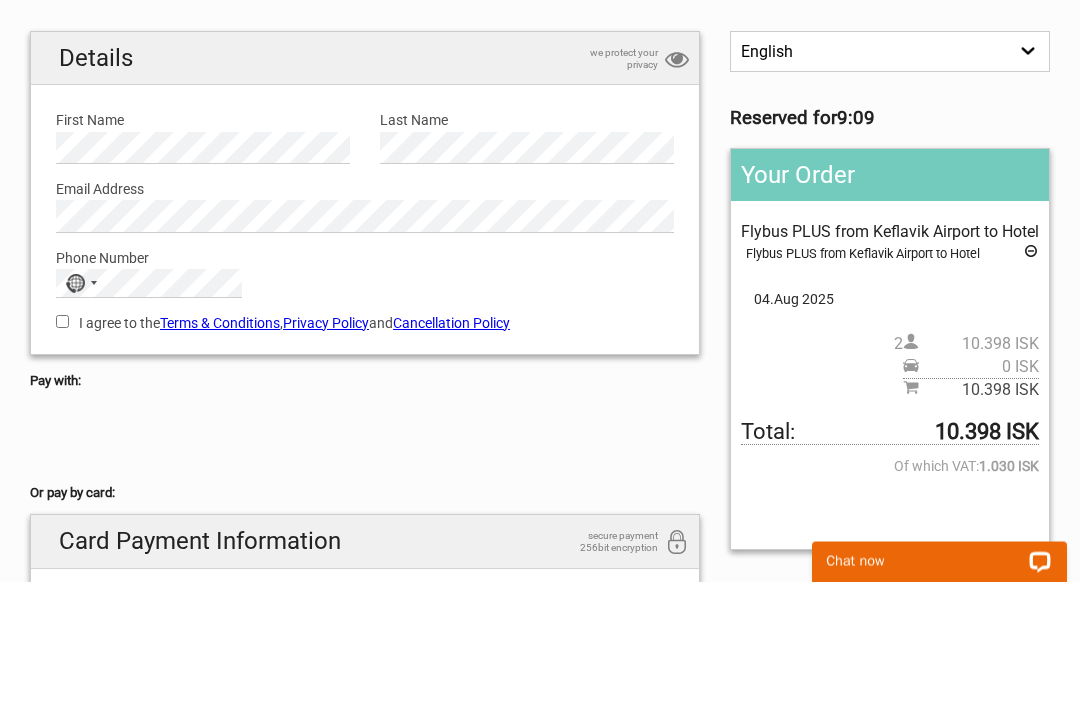 click on "I agree to the  Terms & Conditions ,  Privacy Policy  and  Cancellation Policy" at bounding box center [365, 449] 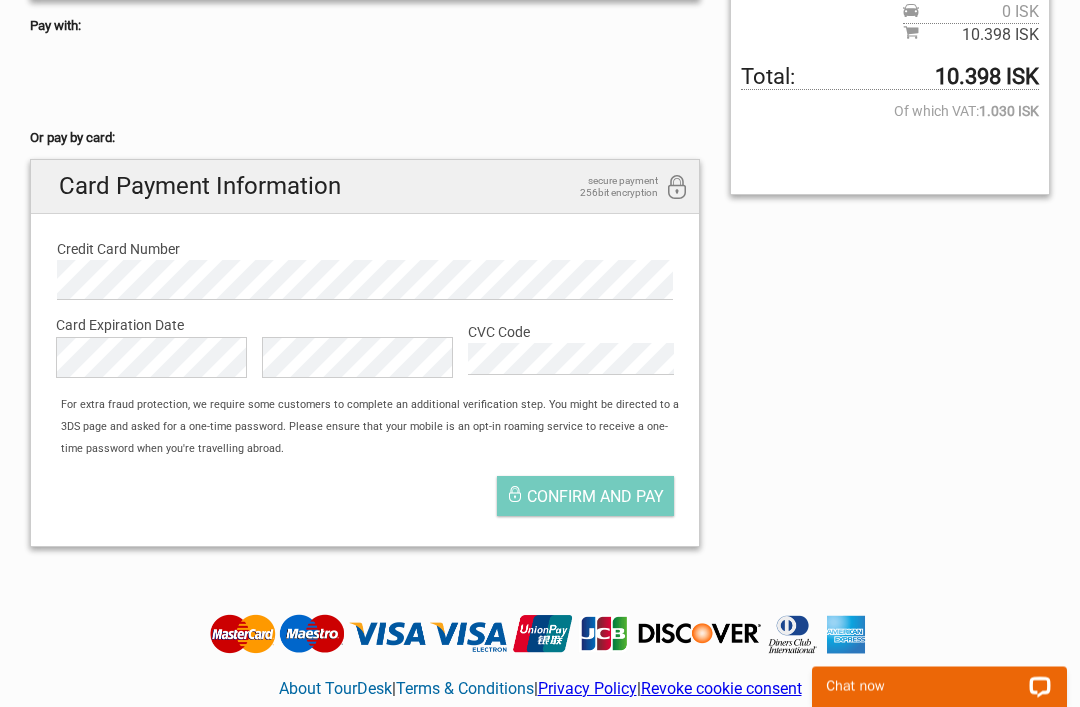 scroll, scrollTop: 509, scrollLeft: 0, axis: vertical 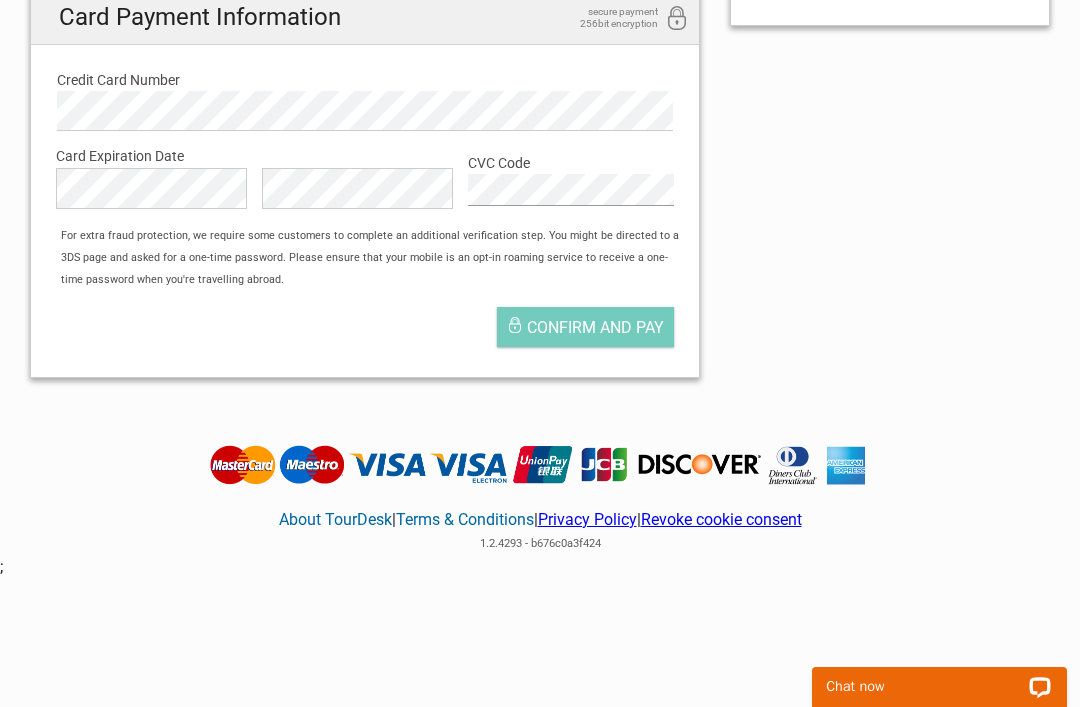 click on "Confirm and pay" at bounding box center (595, 327) 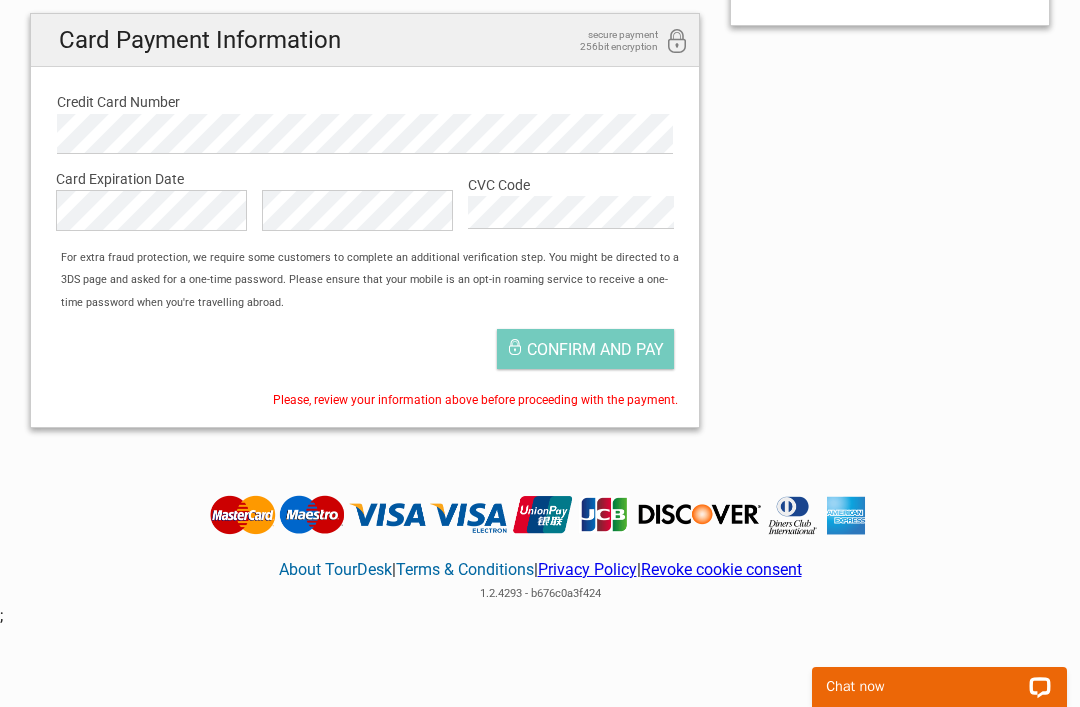 click on "Confirm and pay" at bounding box center (585, 349) 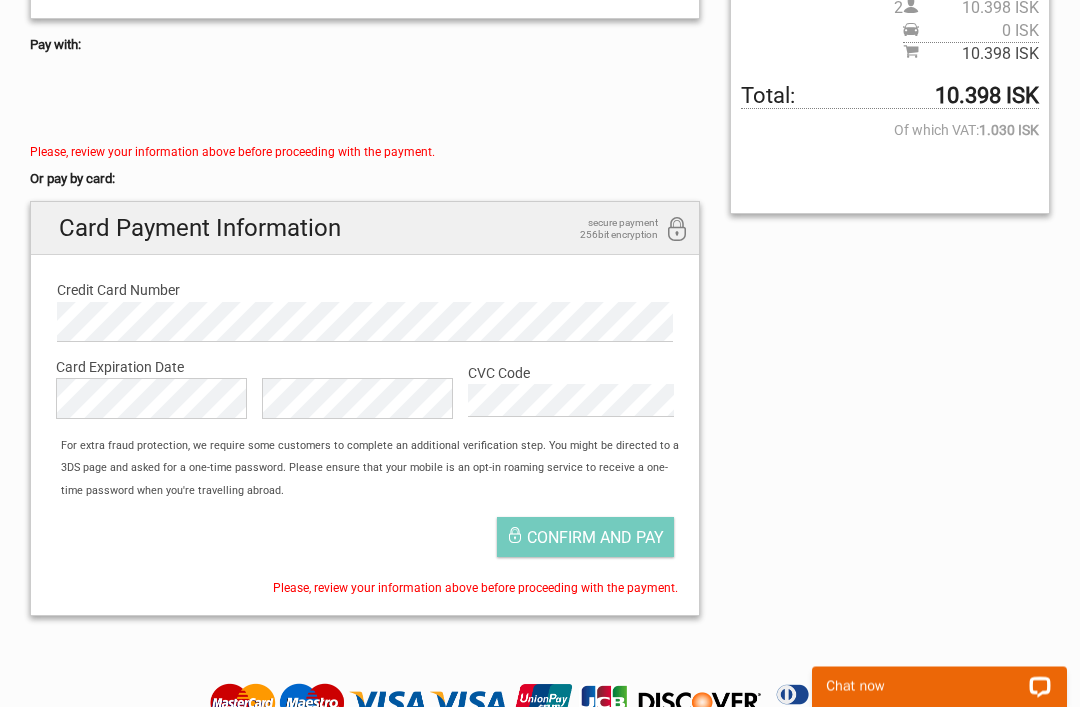scroll, scrollTop: 482, scrollLeft: 0, axis: vertical 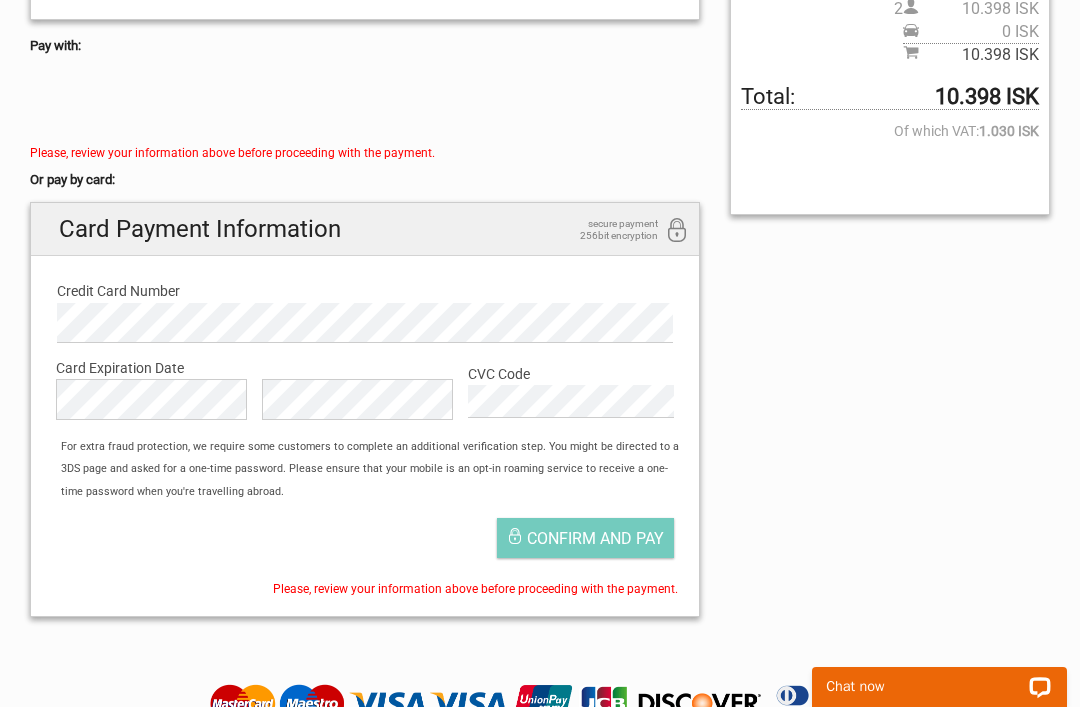 click on "Confirm and pay" at bounding box center [595, 538] 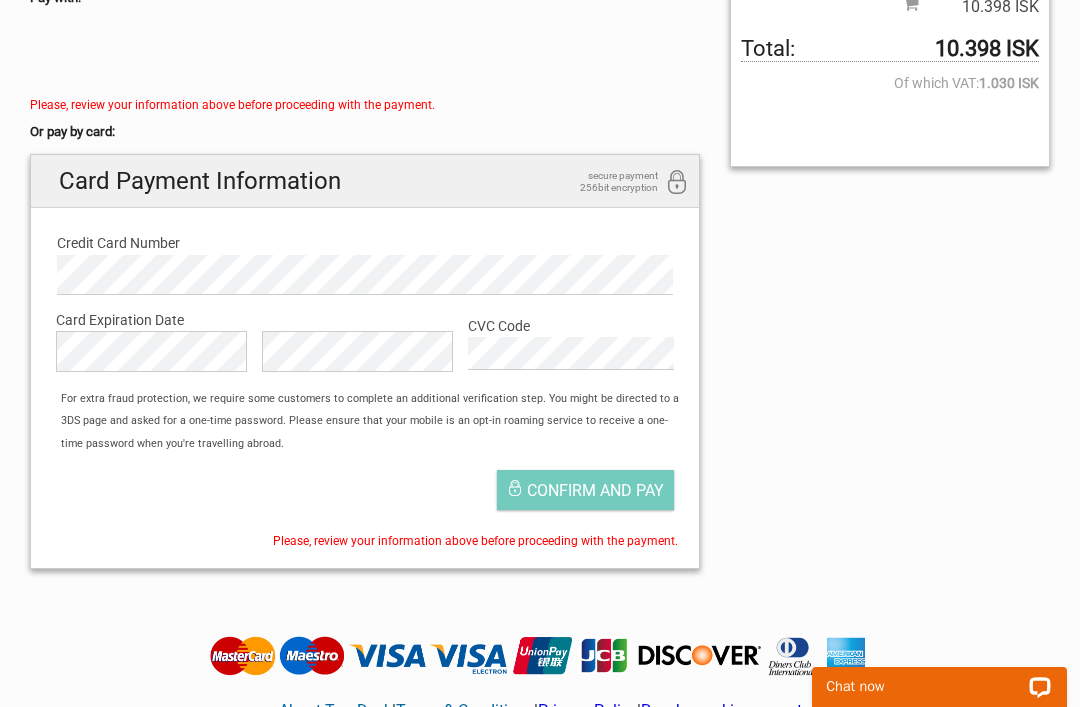 scroll, scrollTop: 527, scrollLeft: 0, axis: vertical 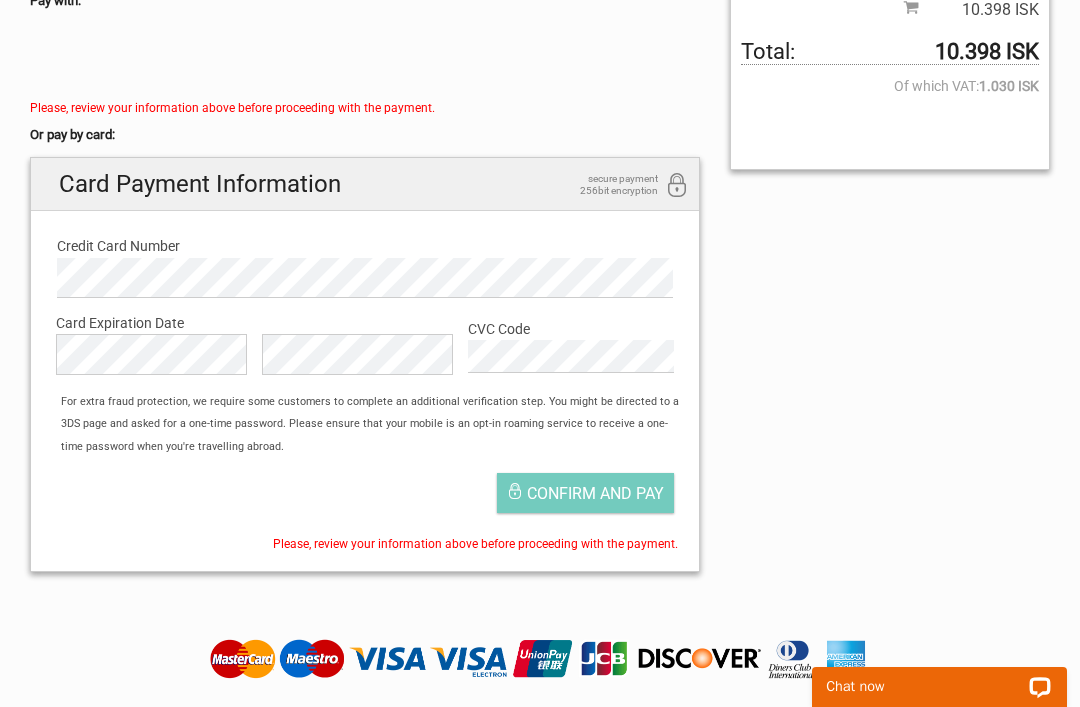 click on "Confirm and pay" at bounding box center (585, 493) 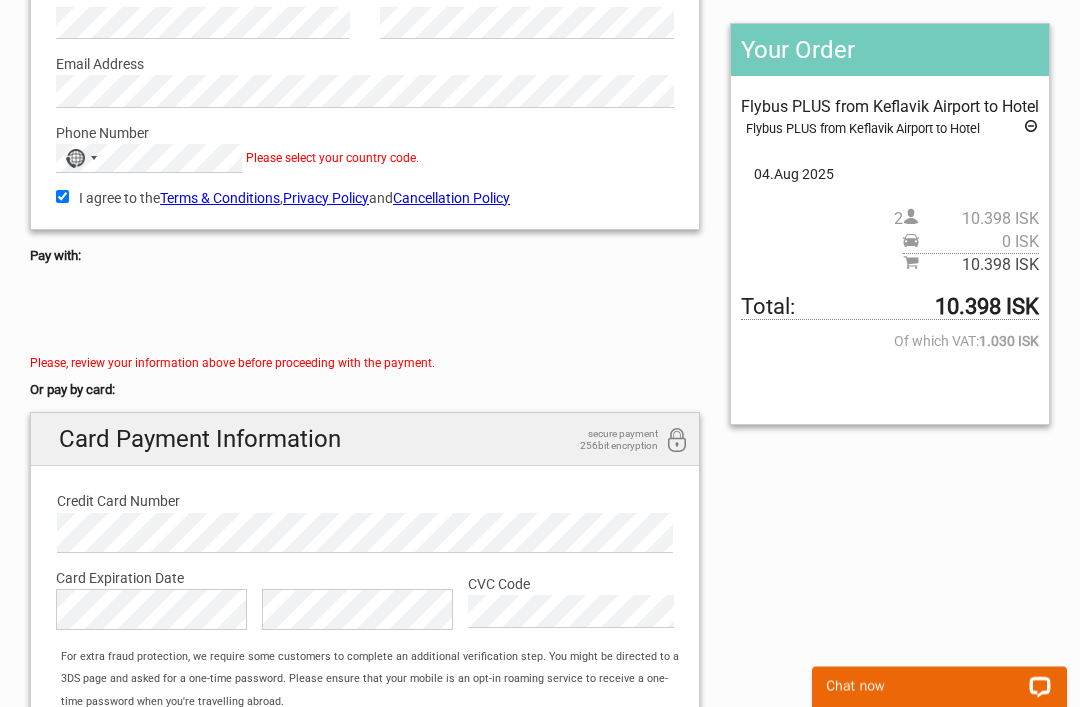 scroll, scrollTop: 274, scrollLeft: 0, axis: vertical 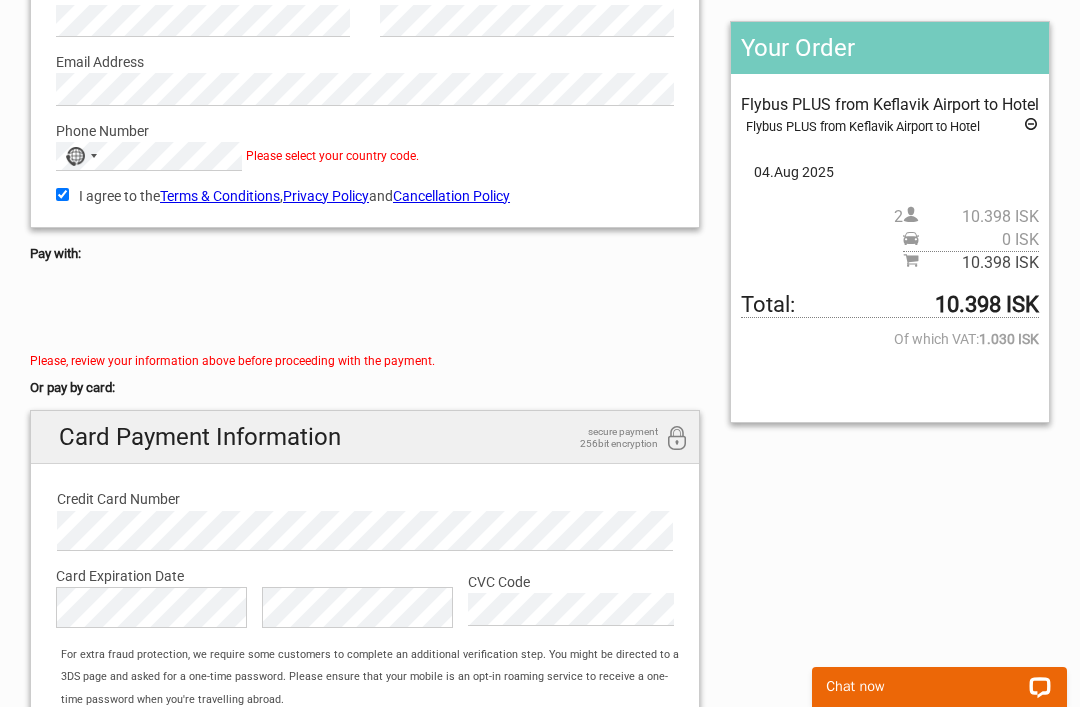 click on "No country selected" at bounding box center (80, 156) 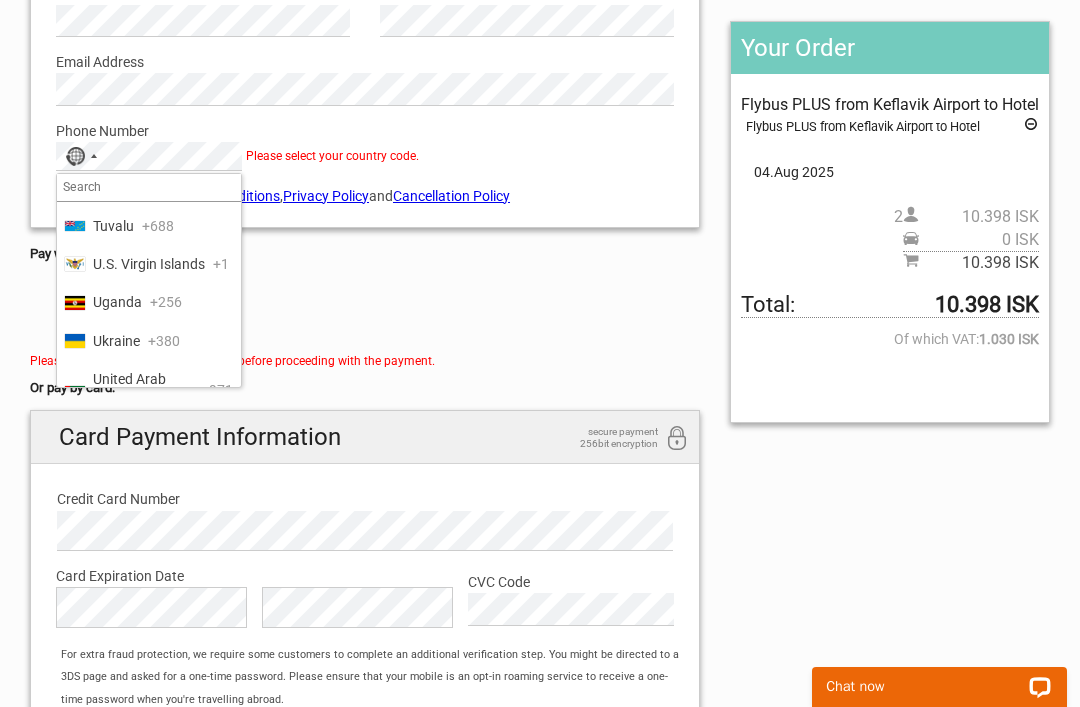 scroll, scrollTop: 9266, scrollLeft: 0, axis: vertical 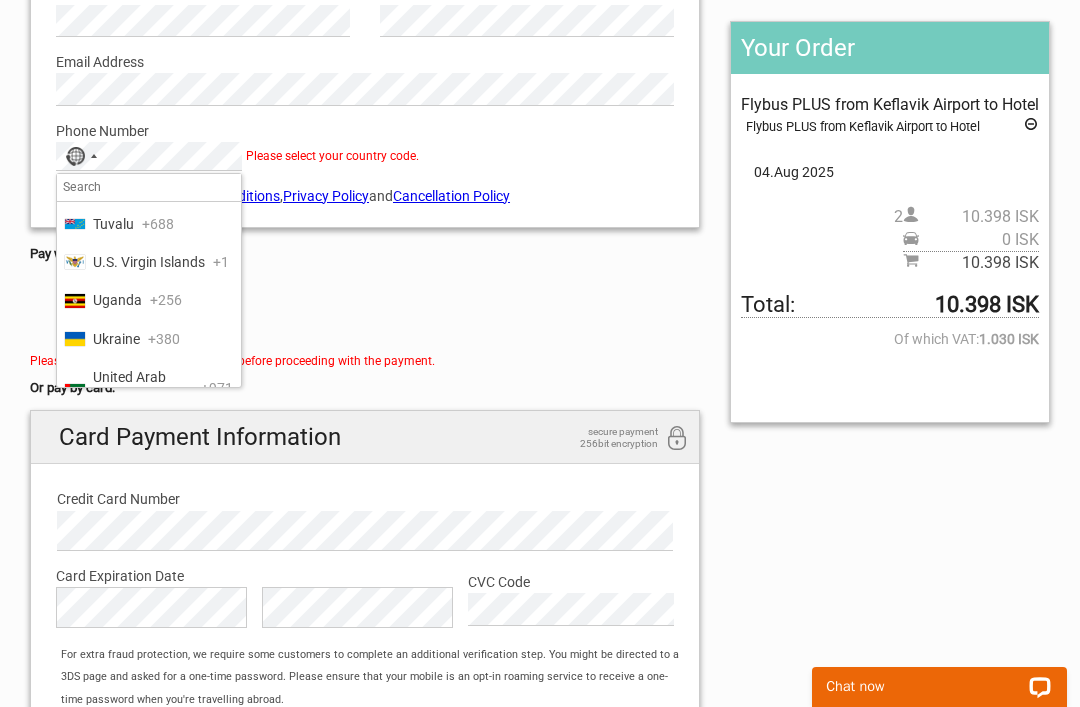 click on "United States" at bounding box center (134, 476) 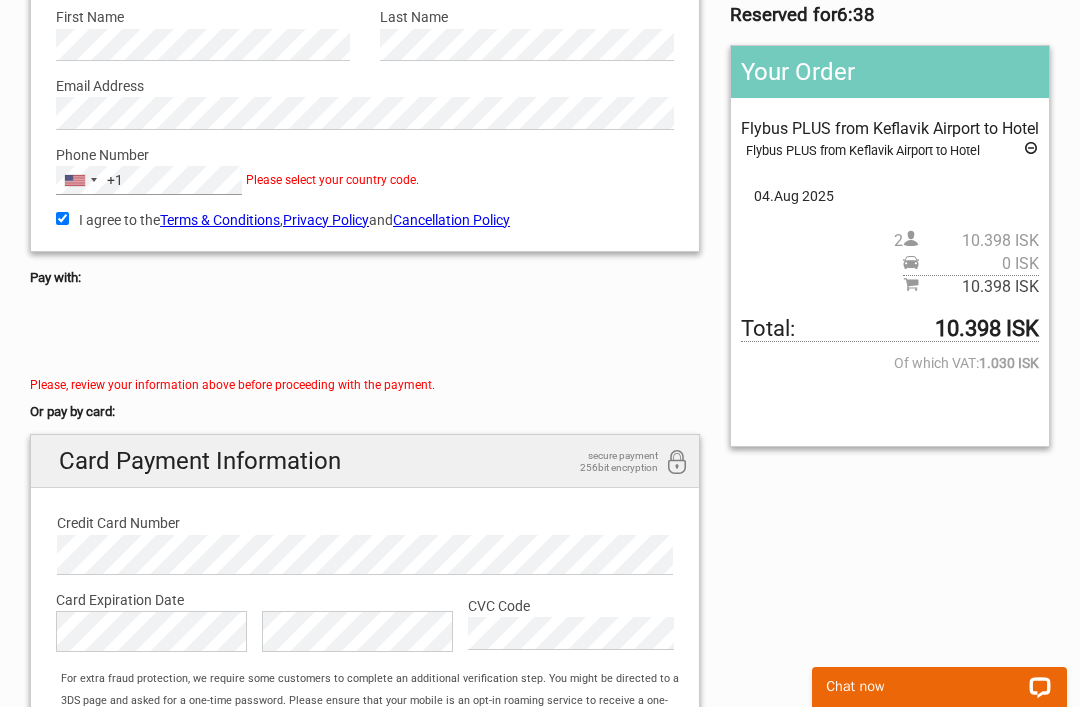 scroll, scrollTop: 249, scrollLeft: 0, axis: vertical 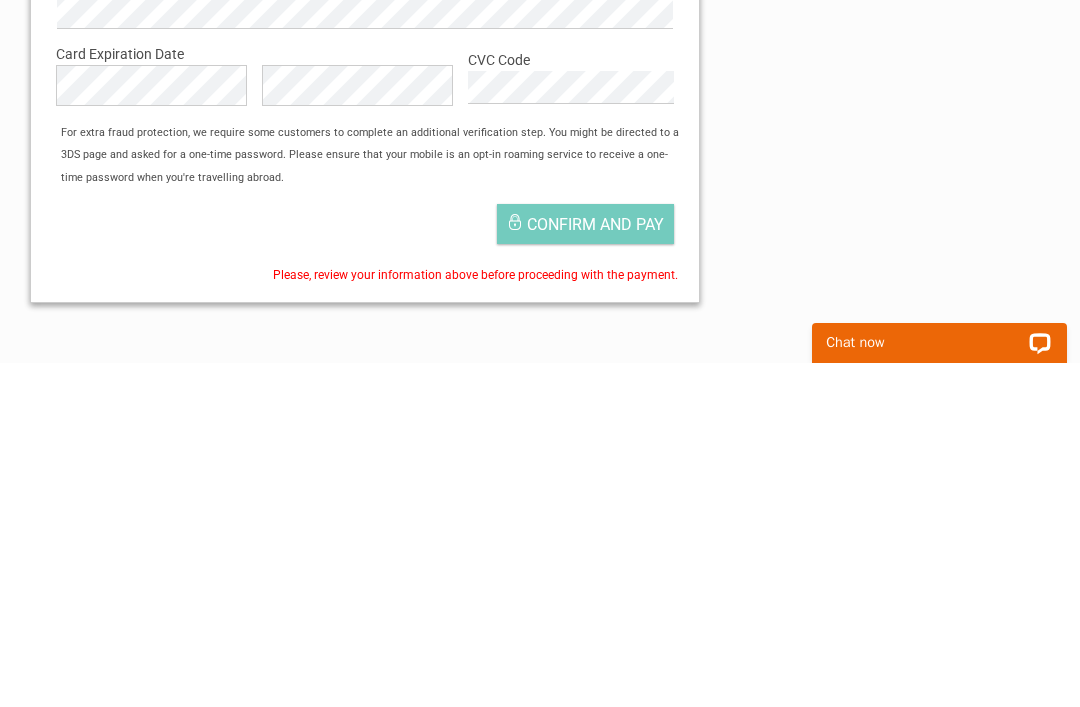 click on "Confirm and pay" at bounding box center [595, 568] 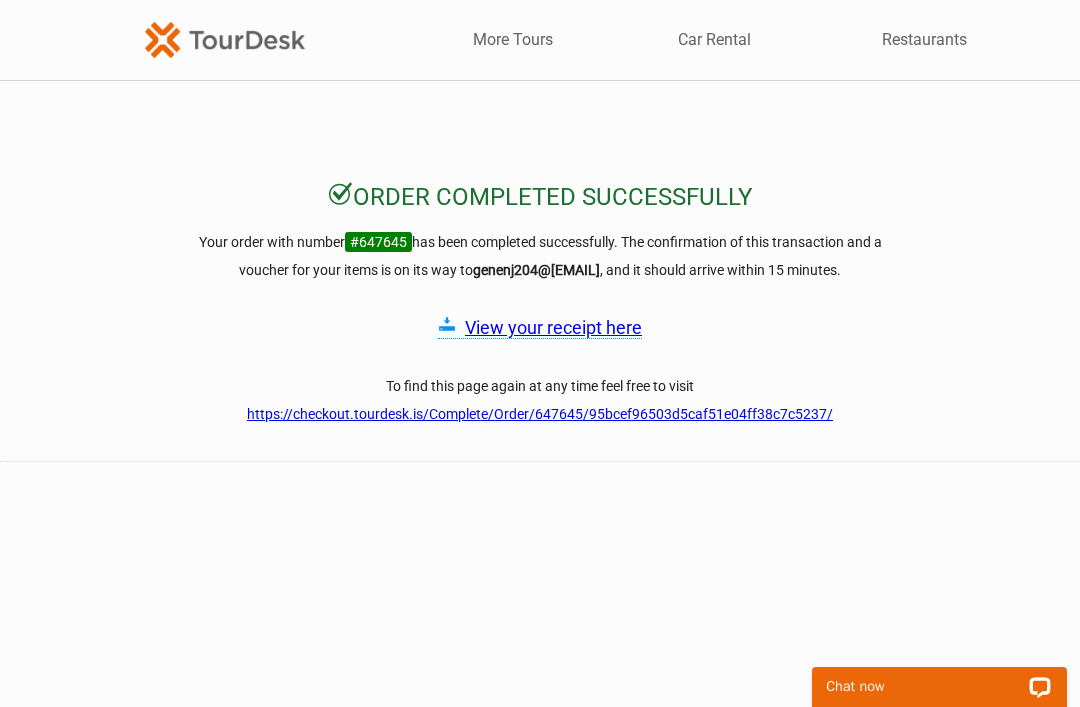 scroll, scrollTop: 0, scrollLeft: 0, axis: both 